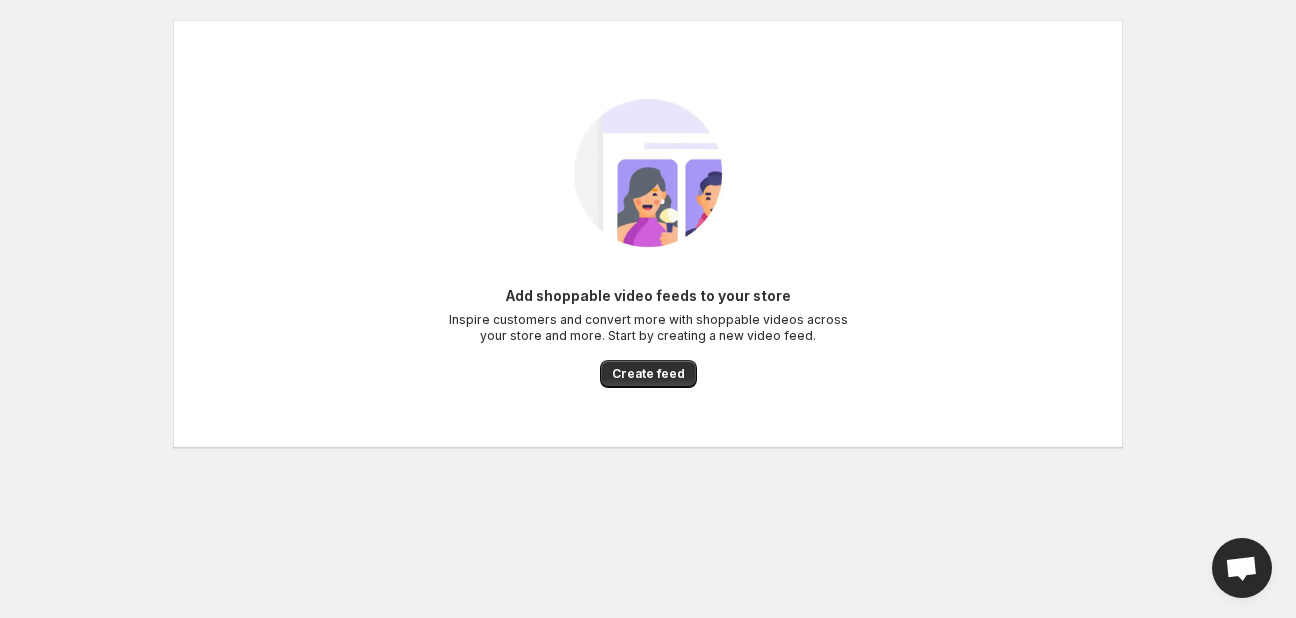 scroll, scrollTop: 0, scrollLeft: 0, axis: both 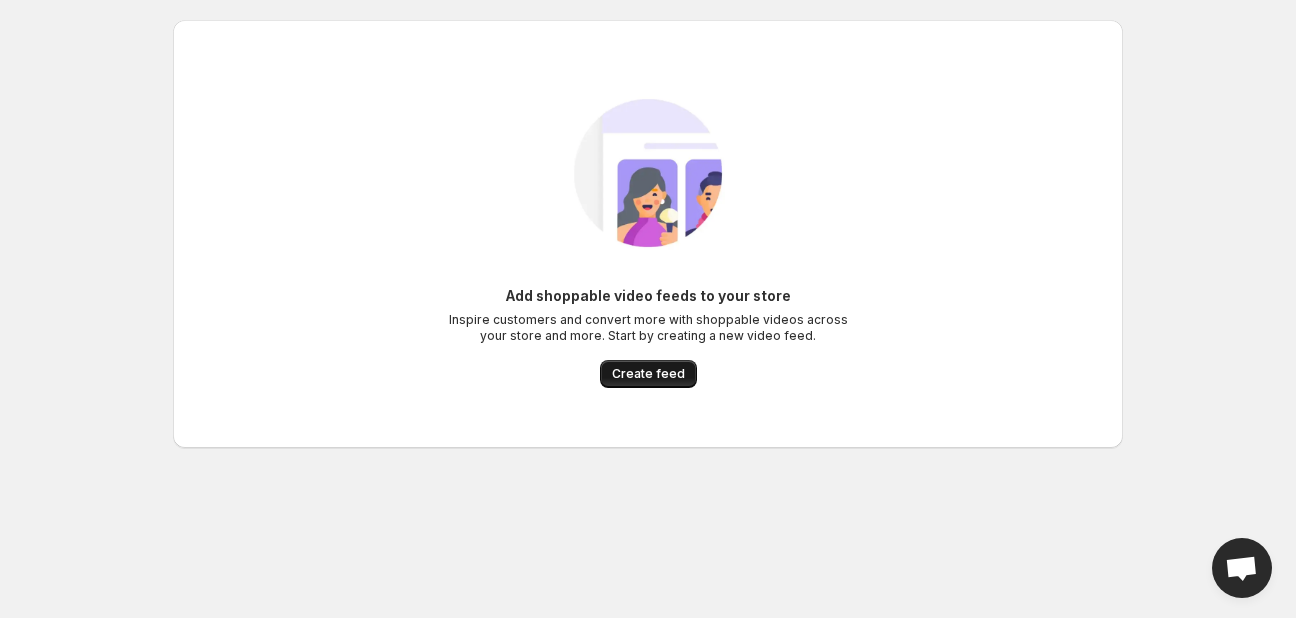click on "Create feed" at bounding box center [648, 374] 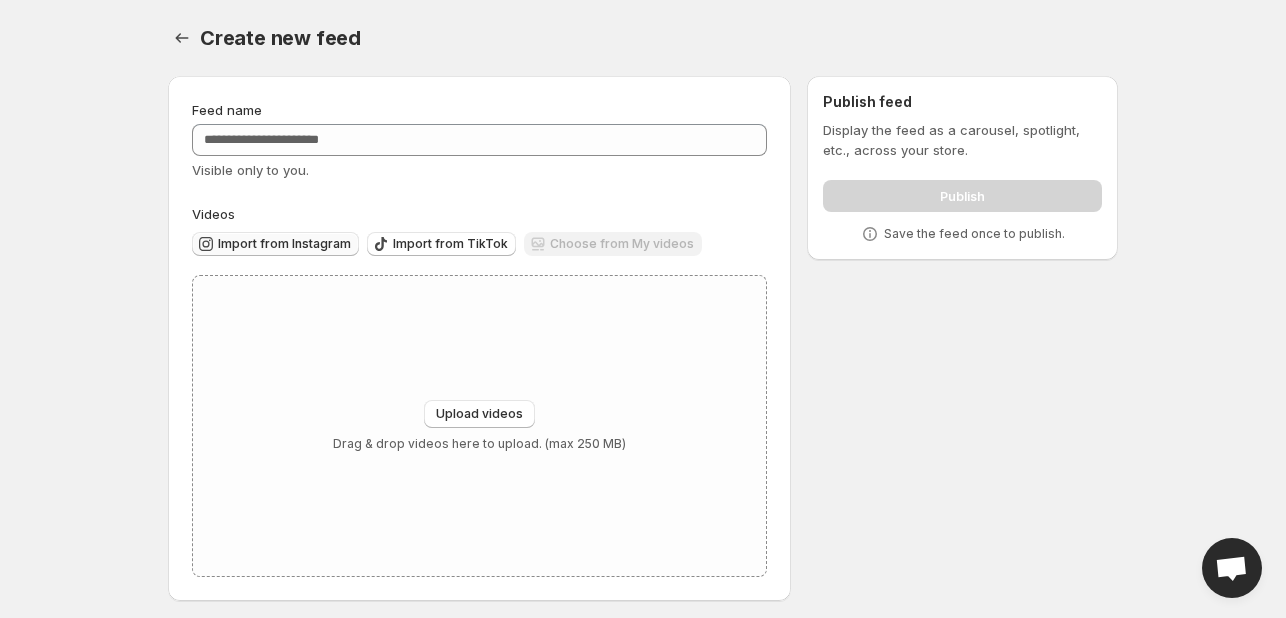 click on "Import from Instagram" at bounding box center [284, 244] 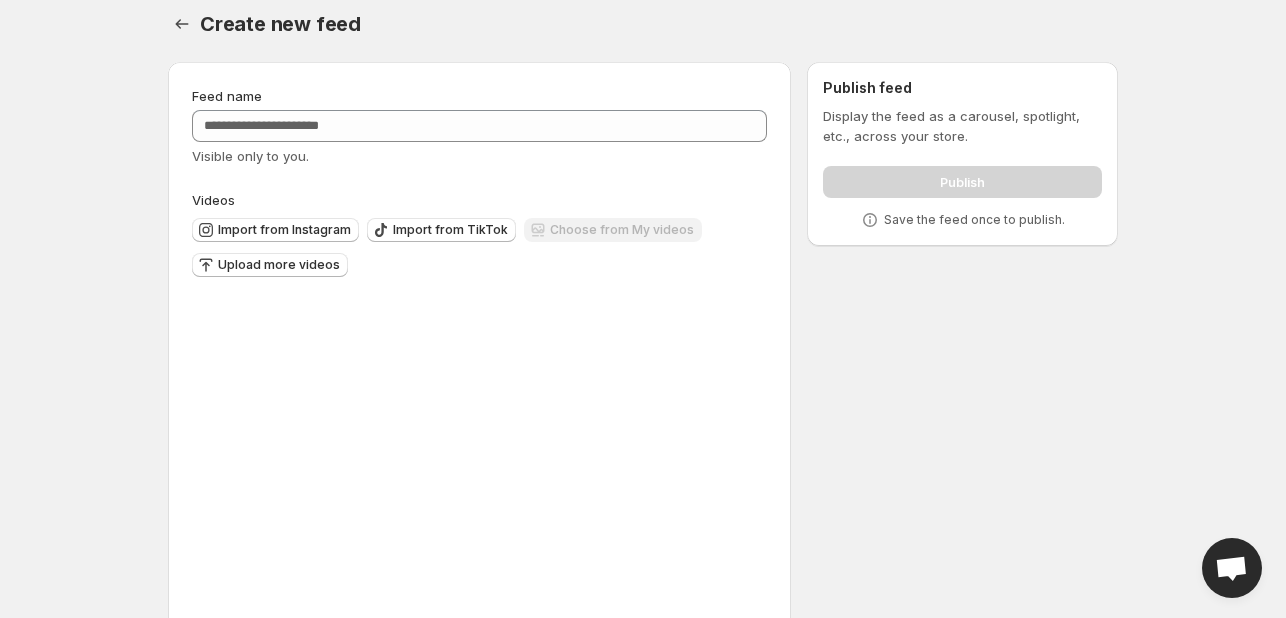 scroll, scrollTop: 0, scrollLeft: 0, axis: both 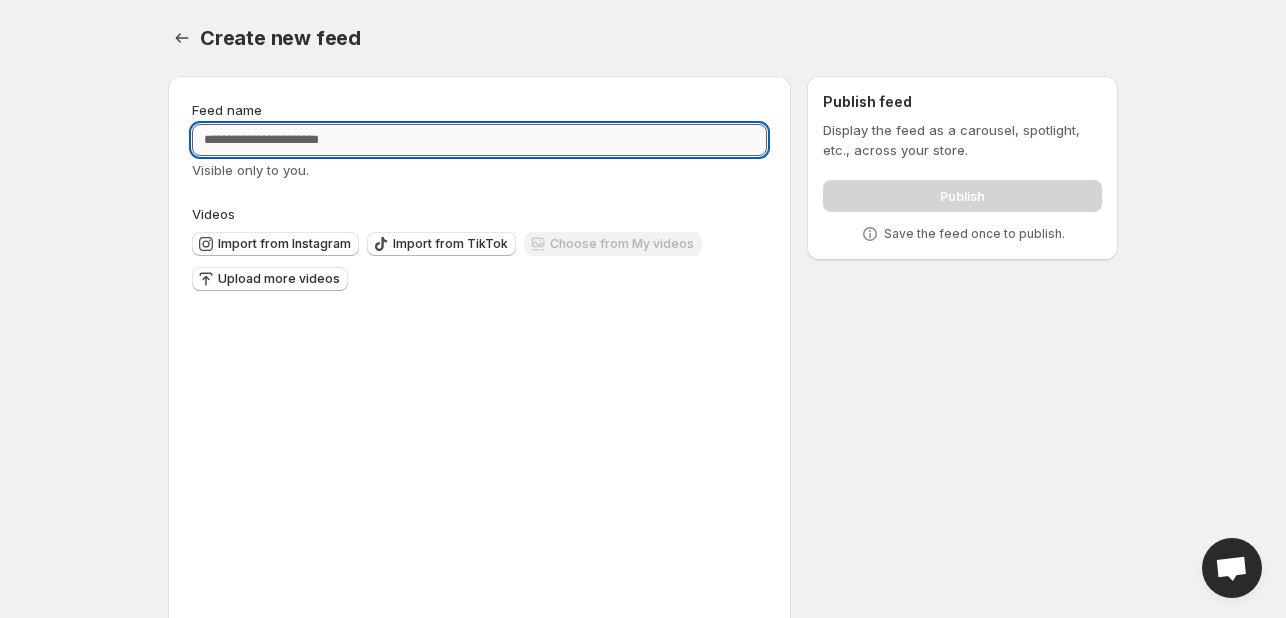 click on "Feed name" at bounding box center (479, 140) 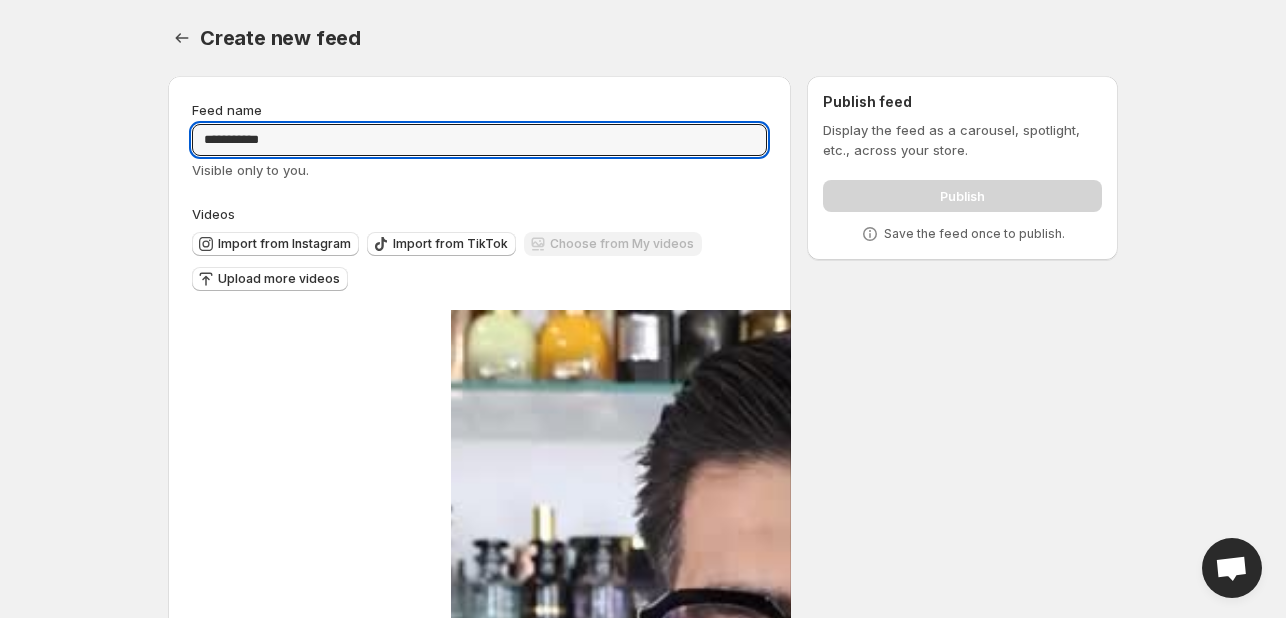 scroll, scrollTop: 124, scrollLeft: 0, axis: vertical 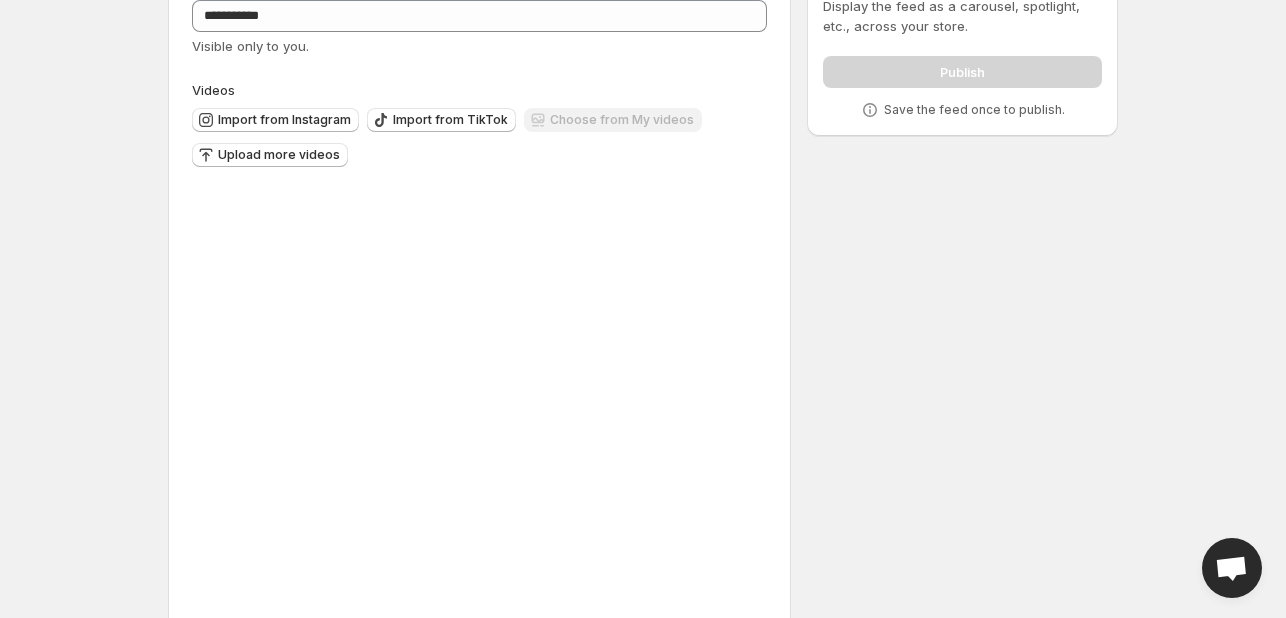 click on "Tag products" at bounding box center [501, 701] 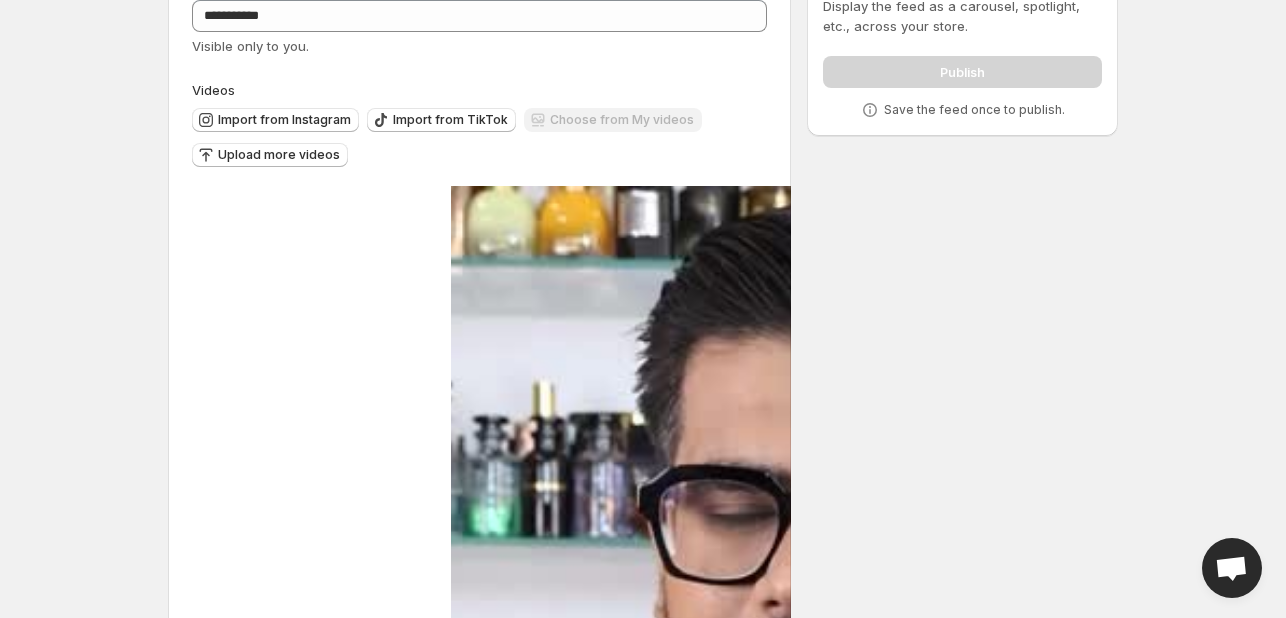 drag, startPoint x: 268, startPoint y: 488, endPoint x: 484, endPoint y: 480, distance: 216.1481 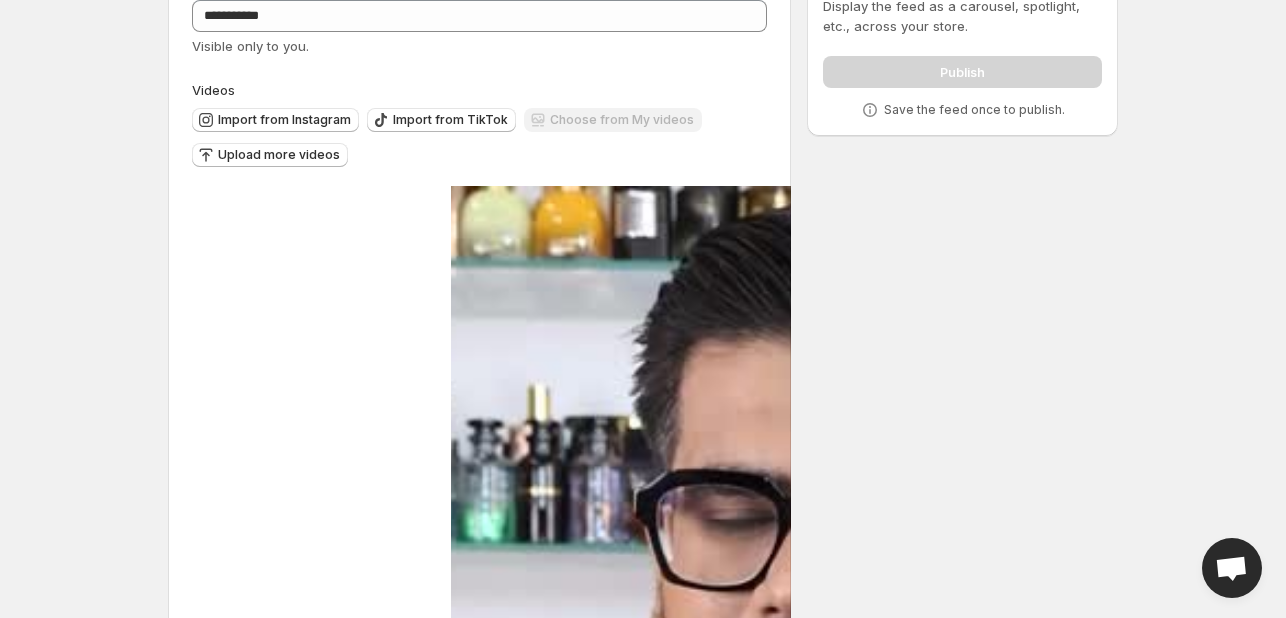 click on "Tag products" at bounding box center (567, 3797) 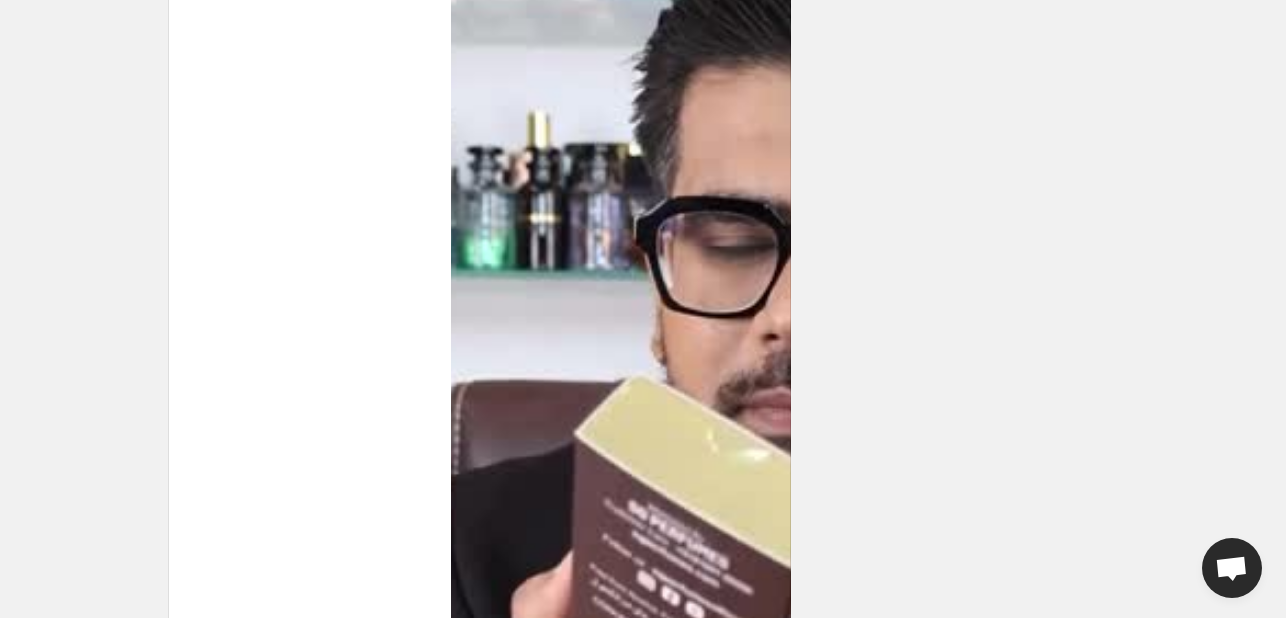 click on "Tag products" at bounding box center [242, 5029] 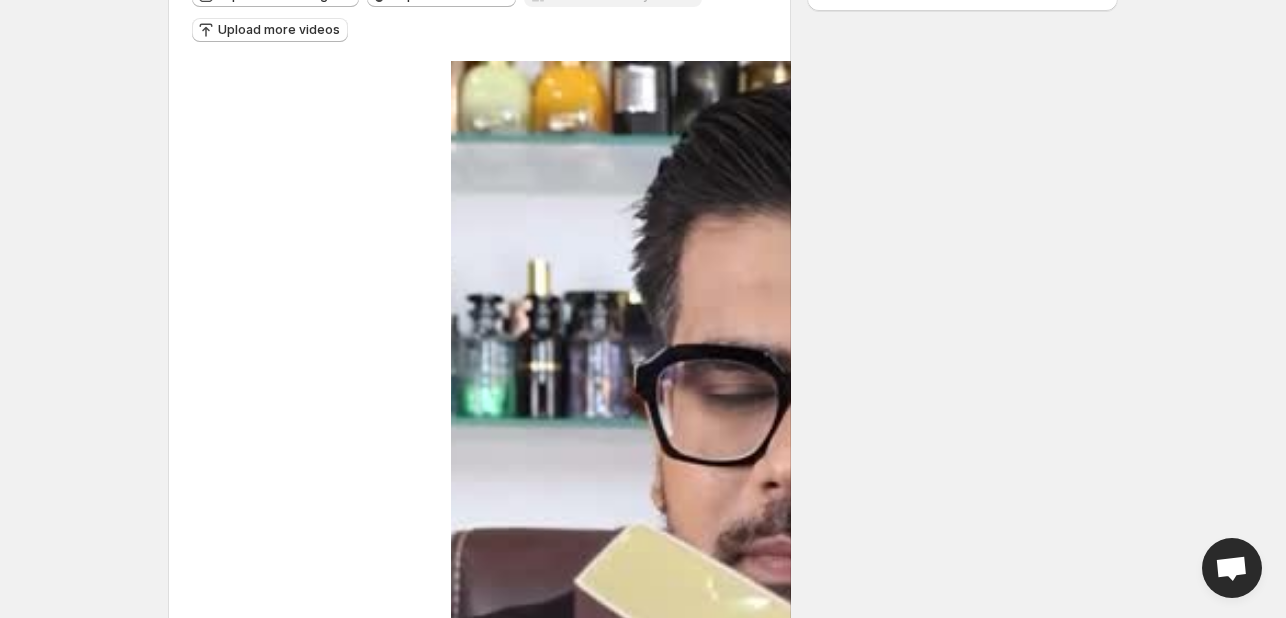 scroll, scrollTop: 0, scrollLeft: 0, axis: both 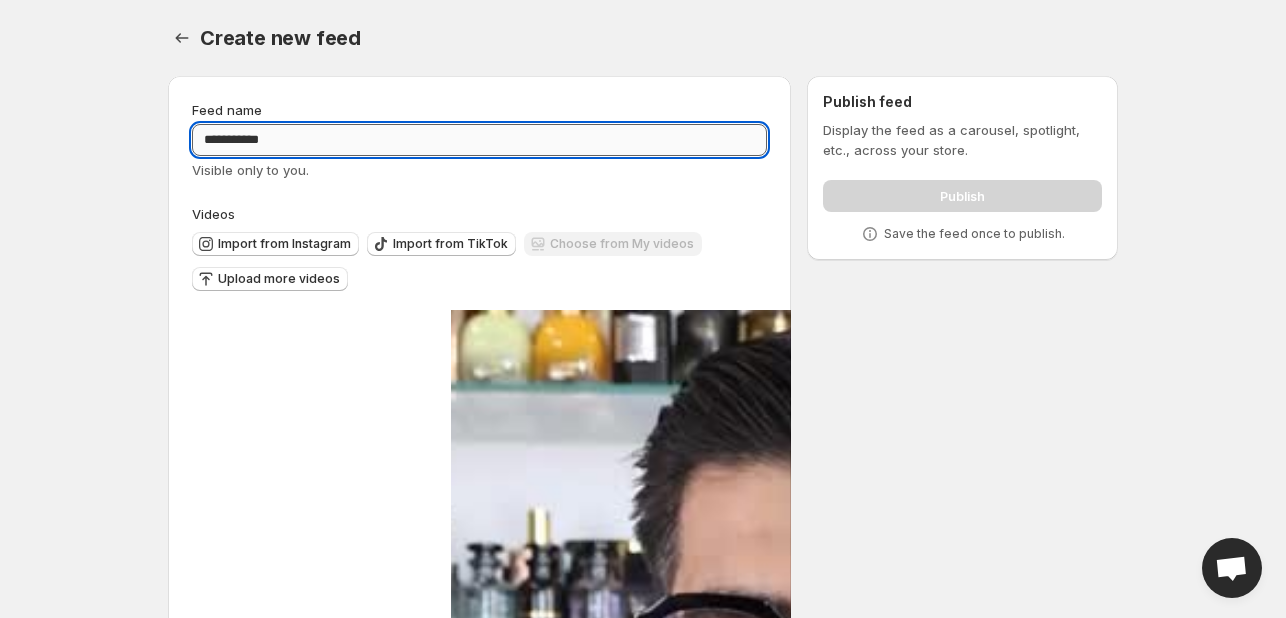 click on "**********" at bounding box center [479, 140] 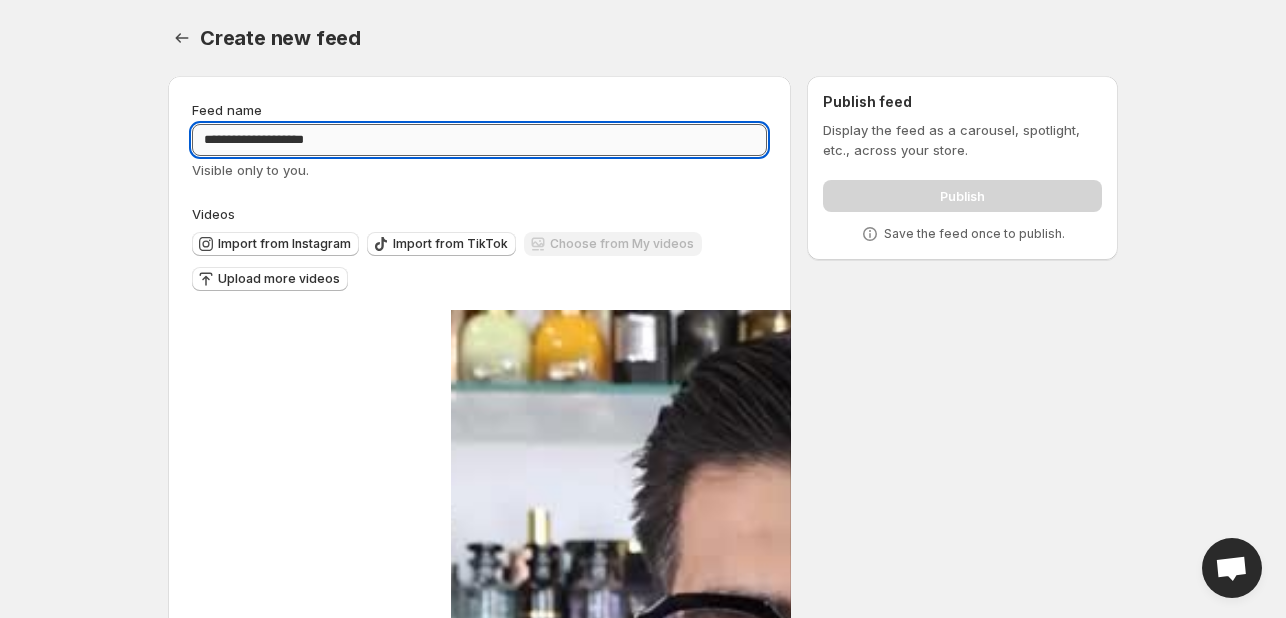 type on "**********" 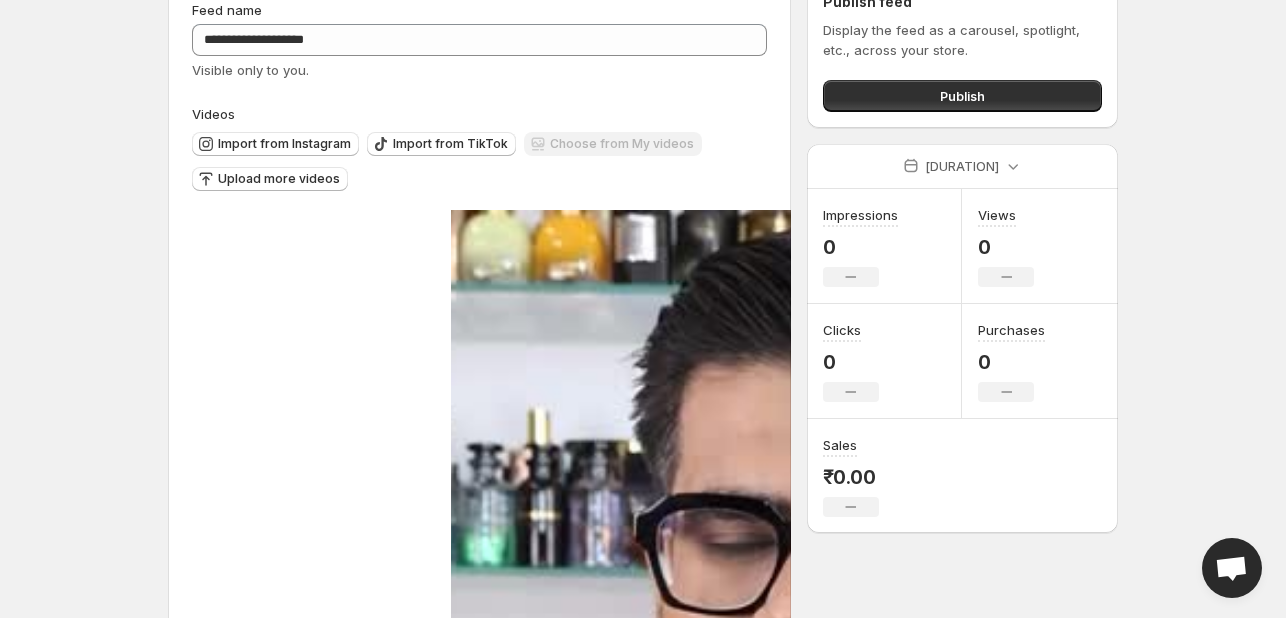 scroll, scrollTop: 0, scrollLeft: 0, axis: both 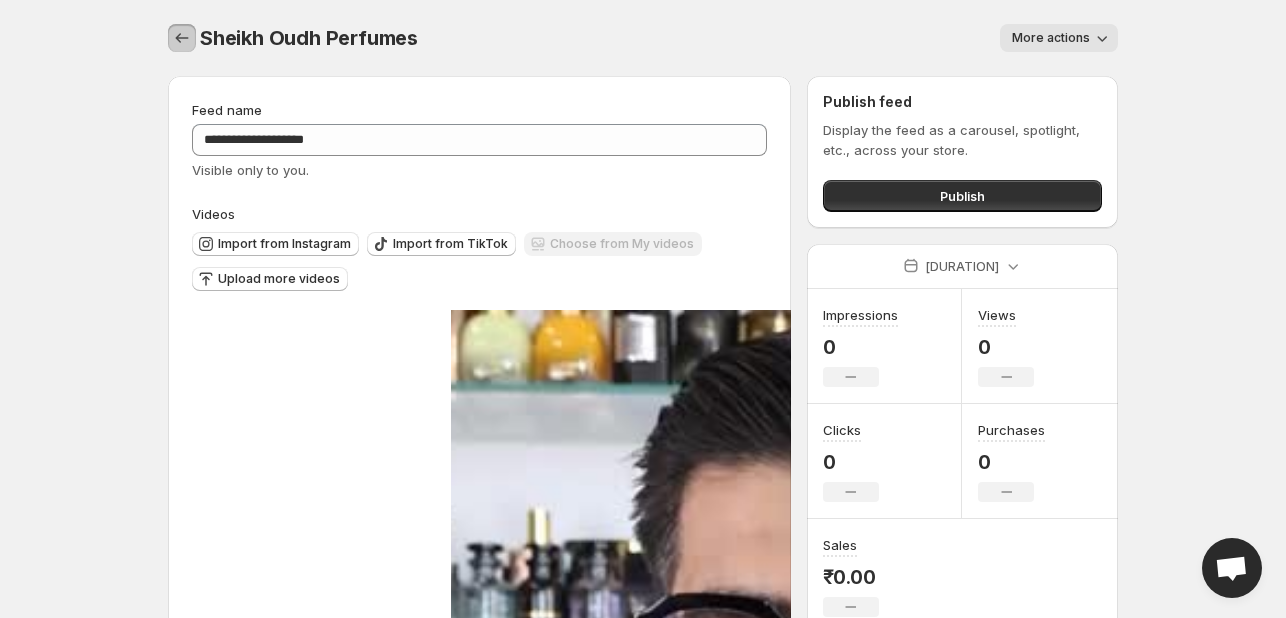 click at bounding box center (182, 38) 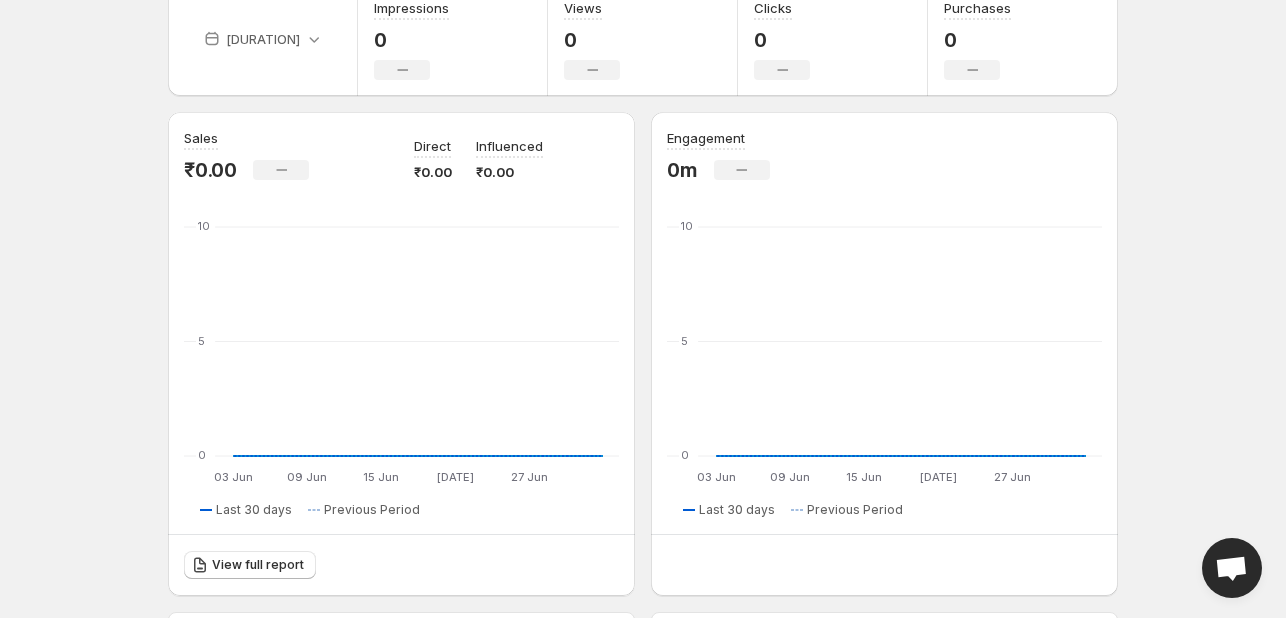 scroll, scrollTop: 0, scrollLeft: 0, axis: both 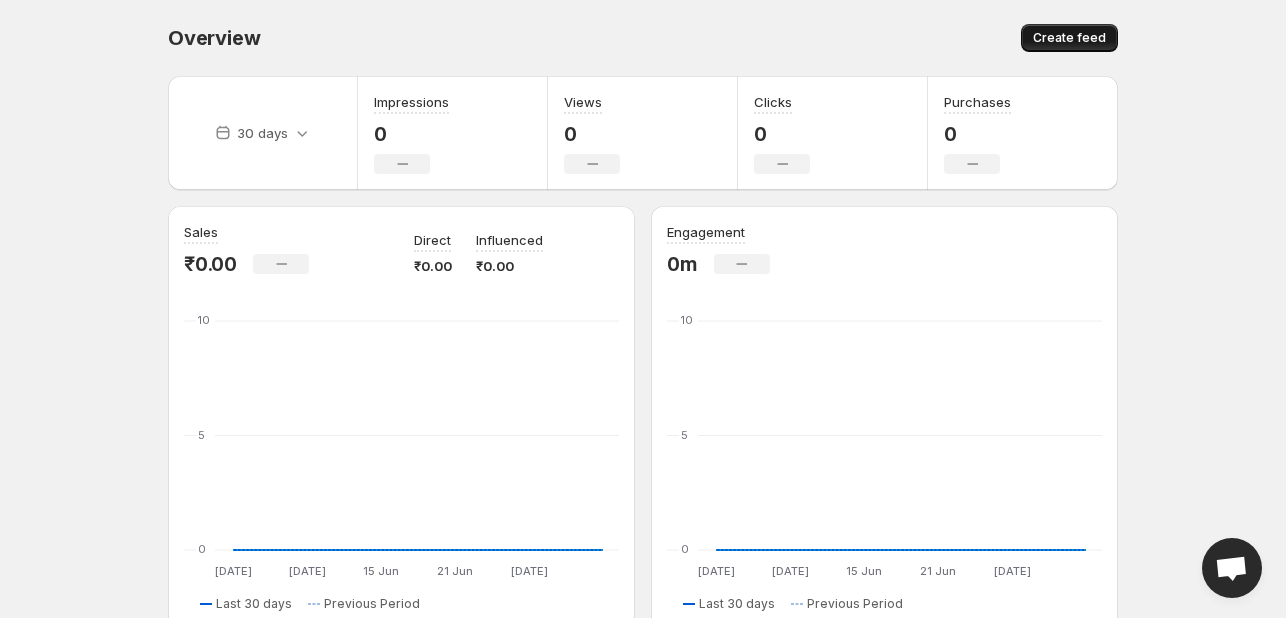 click on "Create feed" at bounding box center (1069, 38) 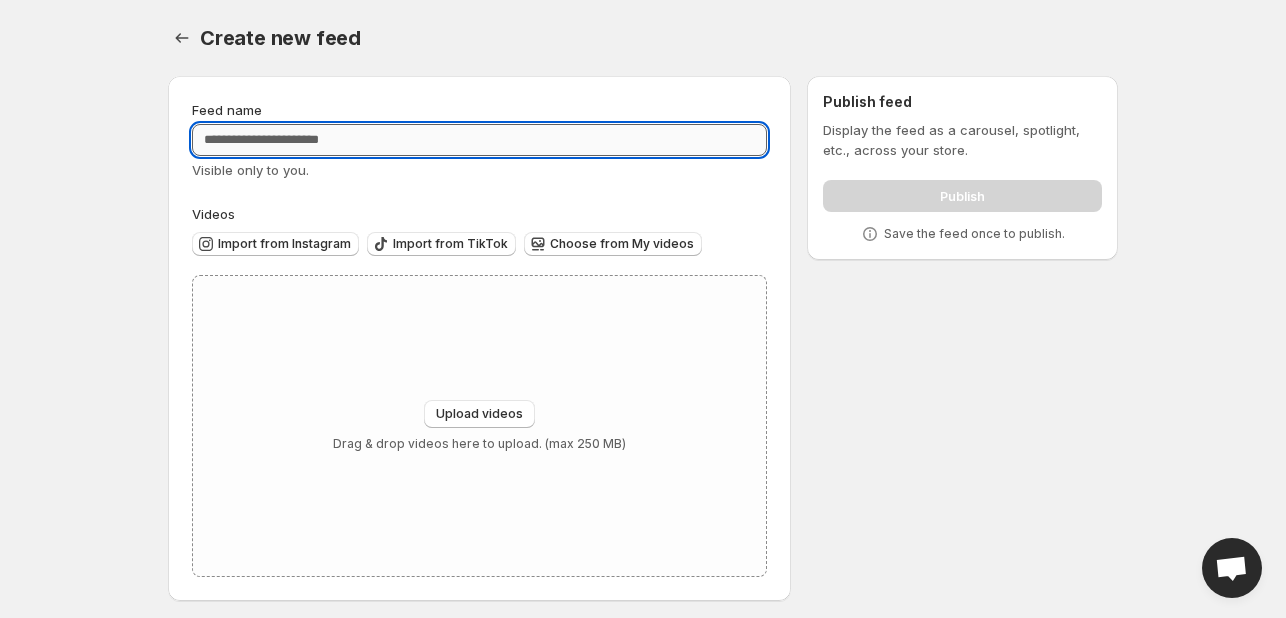 click on "Feed name" at bounding box center [479, 140] 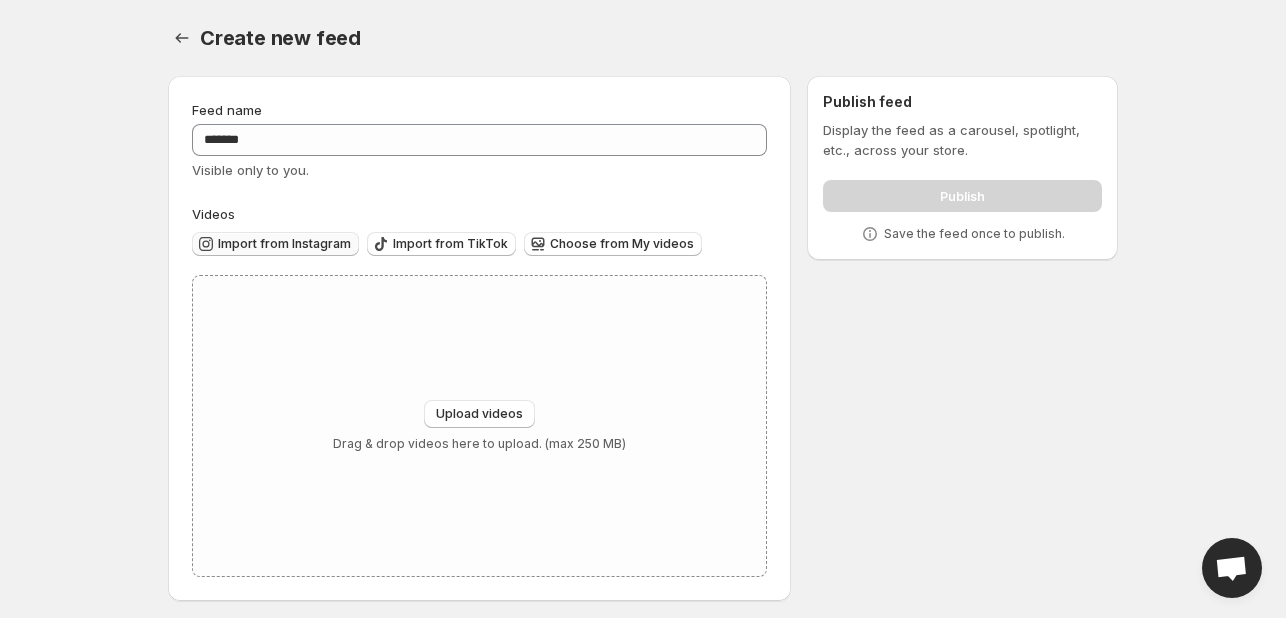 click on "Import from Instagram" at bounding box center (284, 244) 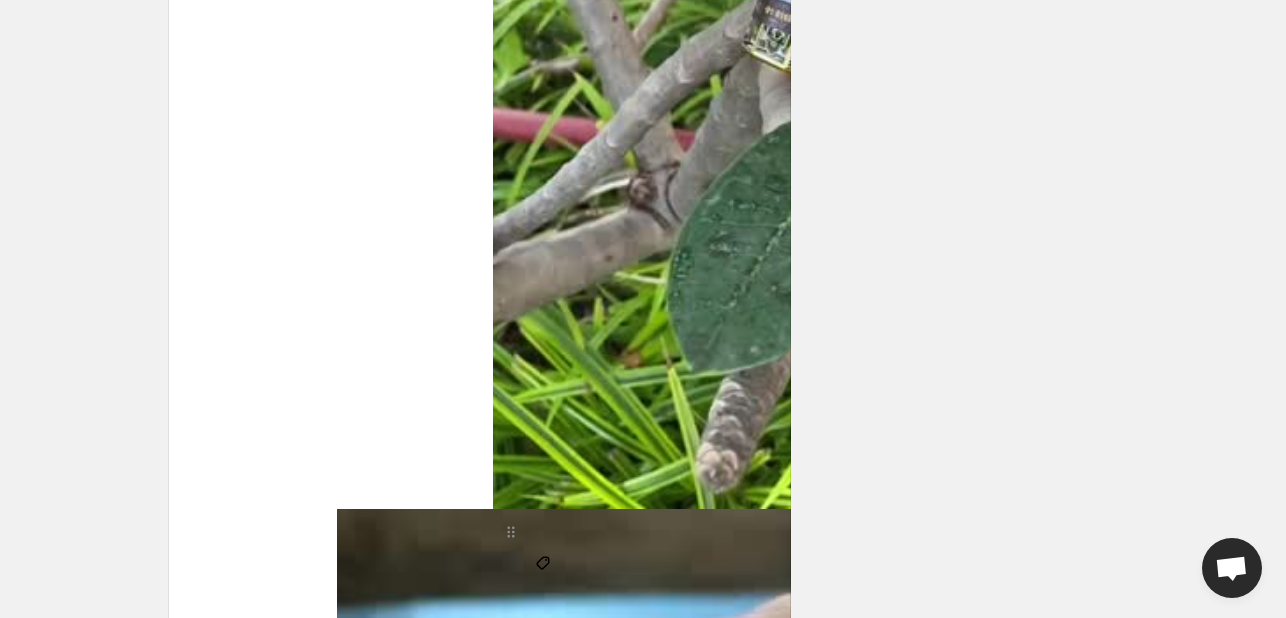 scroll, scrollTop: 1348, scrollLeft: 0, axis: vertical 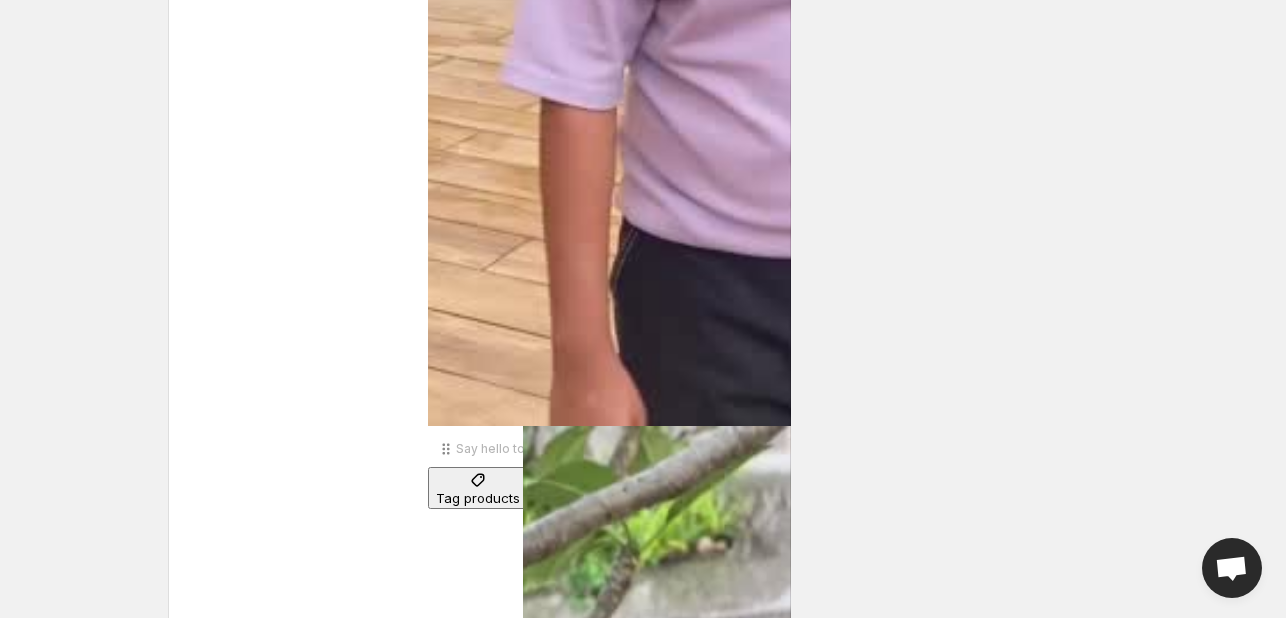 click on "**********" at bounding box center [635, 10798] 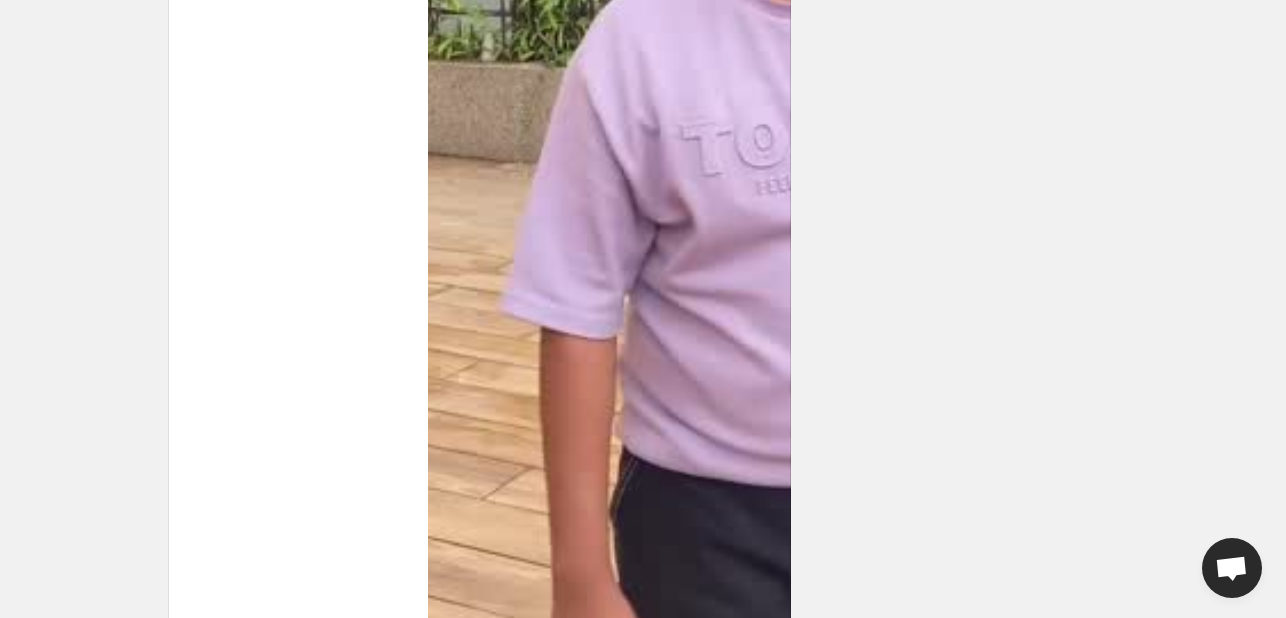 scroll, scrollTop: 894, scrollLeft: 0, axis: vertical 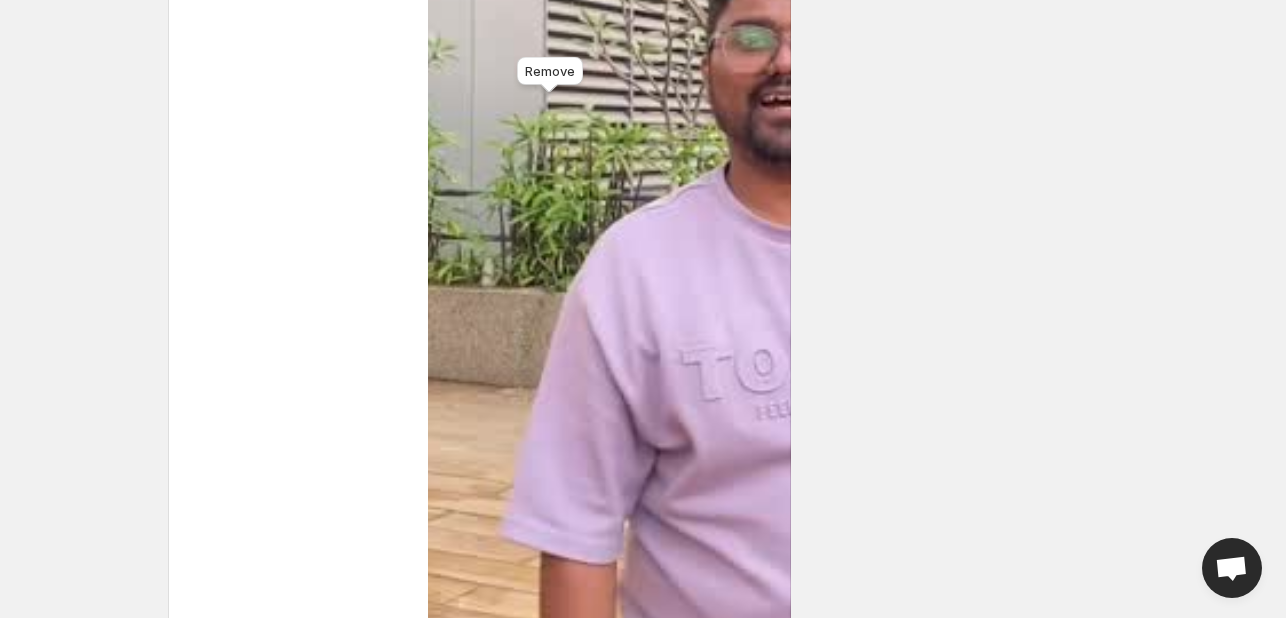 click at bounding box center [1176, 11875] 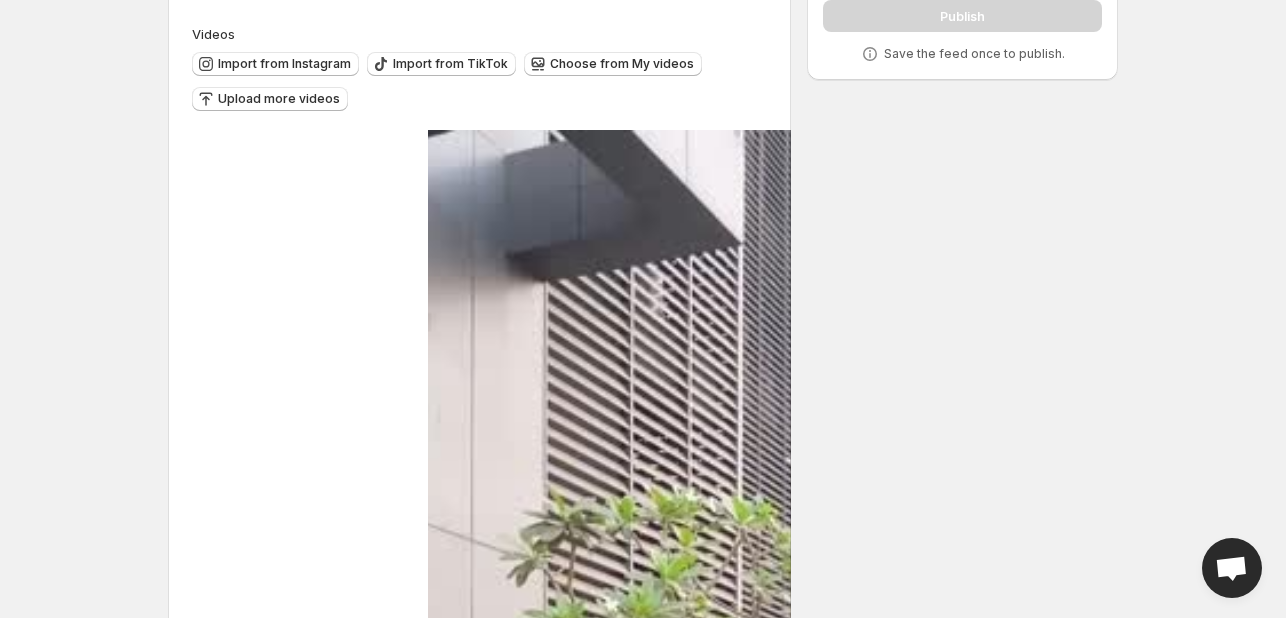 scroll, scrollTop: 178, scrollLeft: 0, axis: vertical 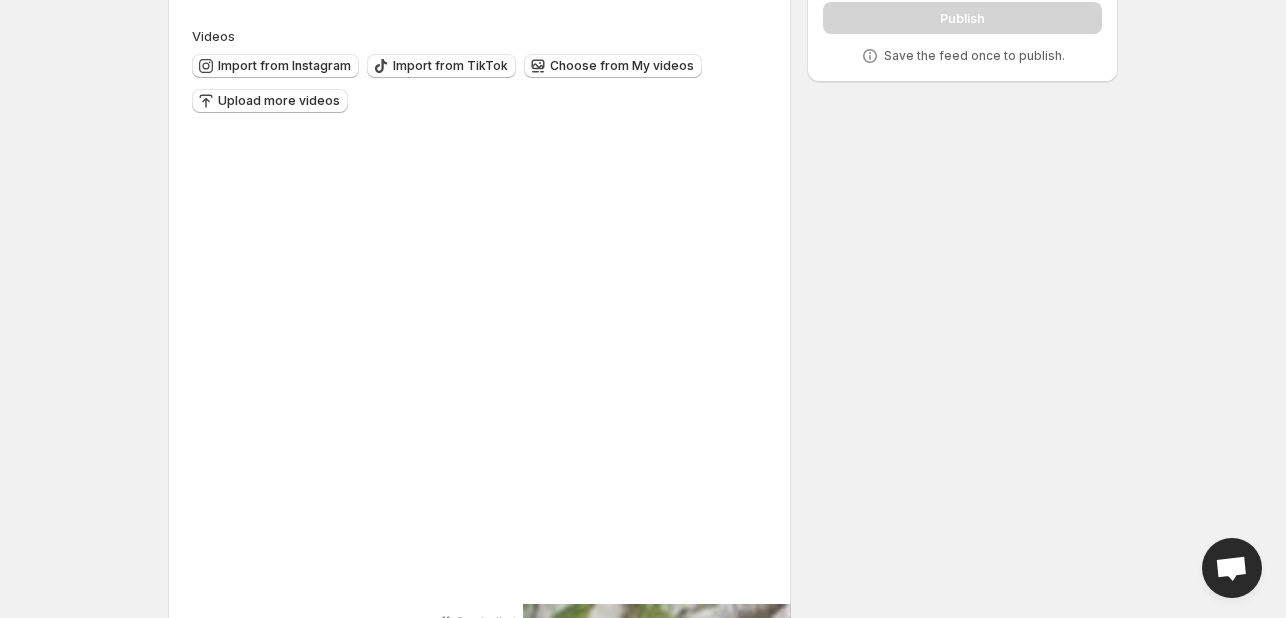 click on "Tag products" at bounding box center (478, 671) 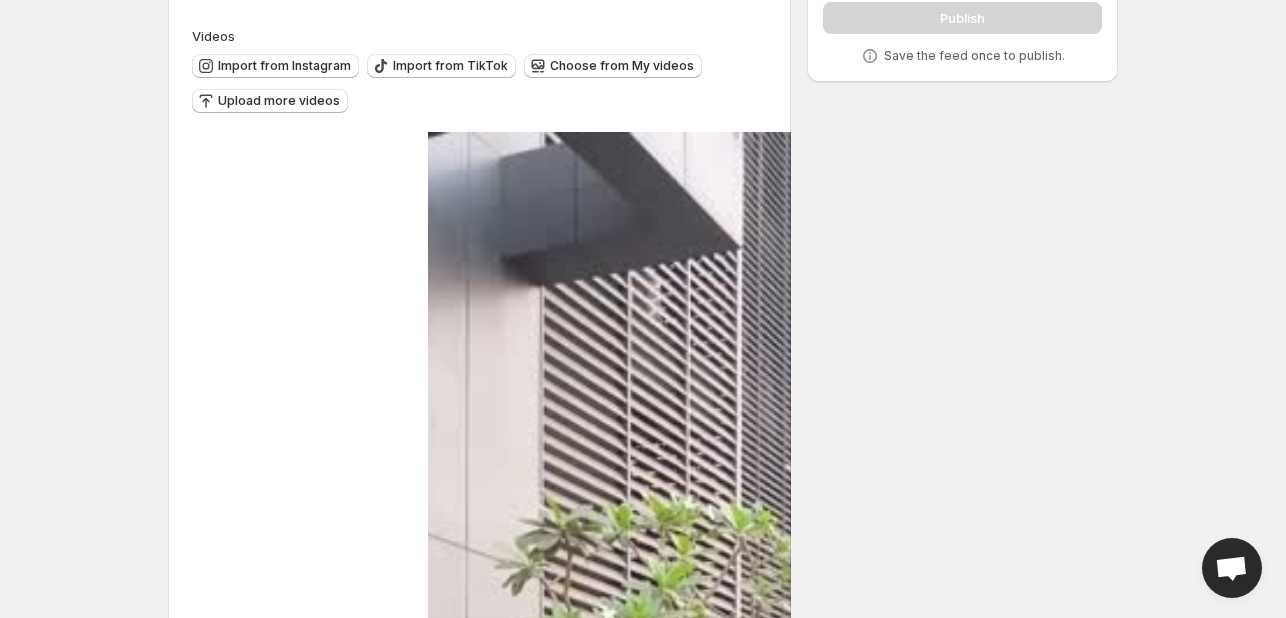 click on "Tag products" at bounding box center [573, 2062] 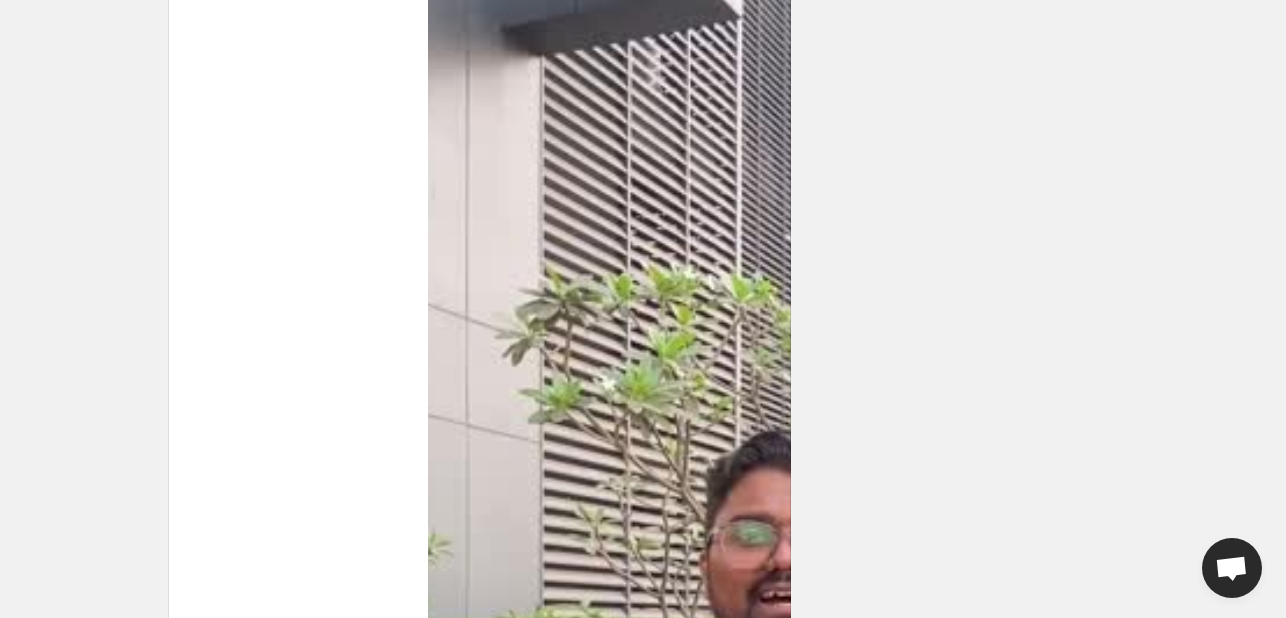 scroll, scrollTop: 414, scrollLeft: 0, axis: vertical 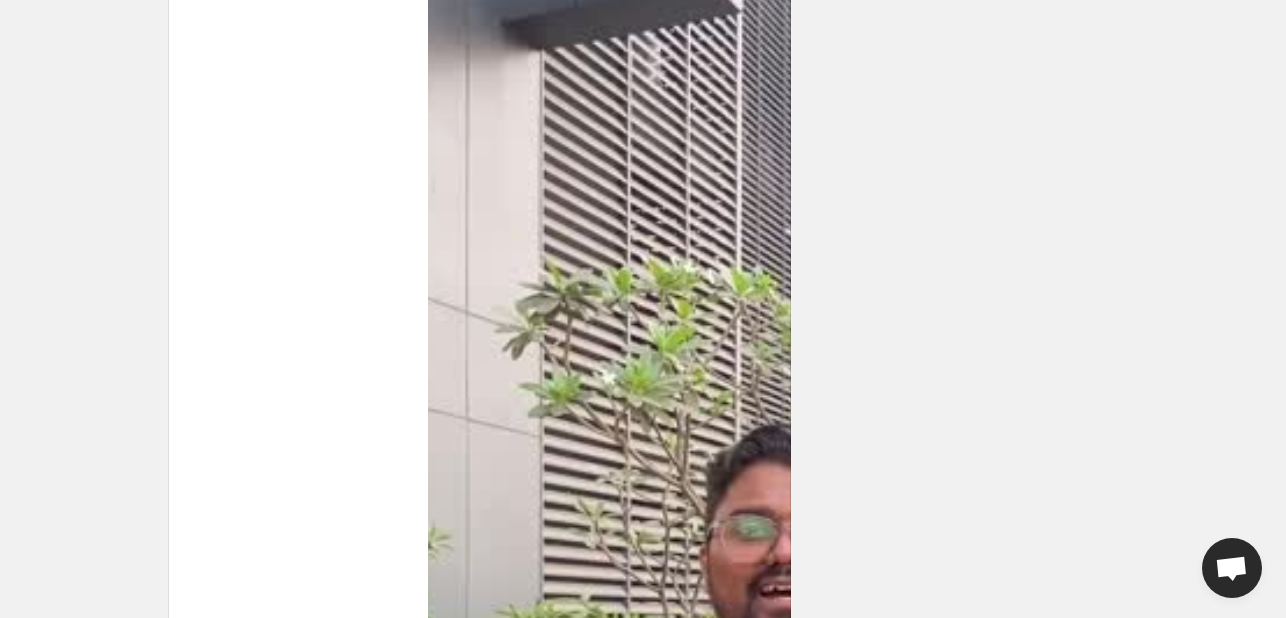 click on "Tag products" at bounding box center [413, 4837] 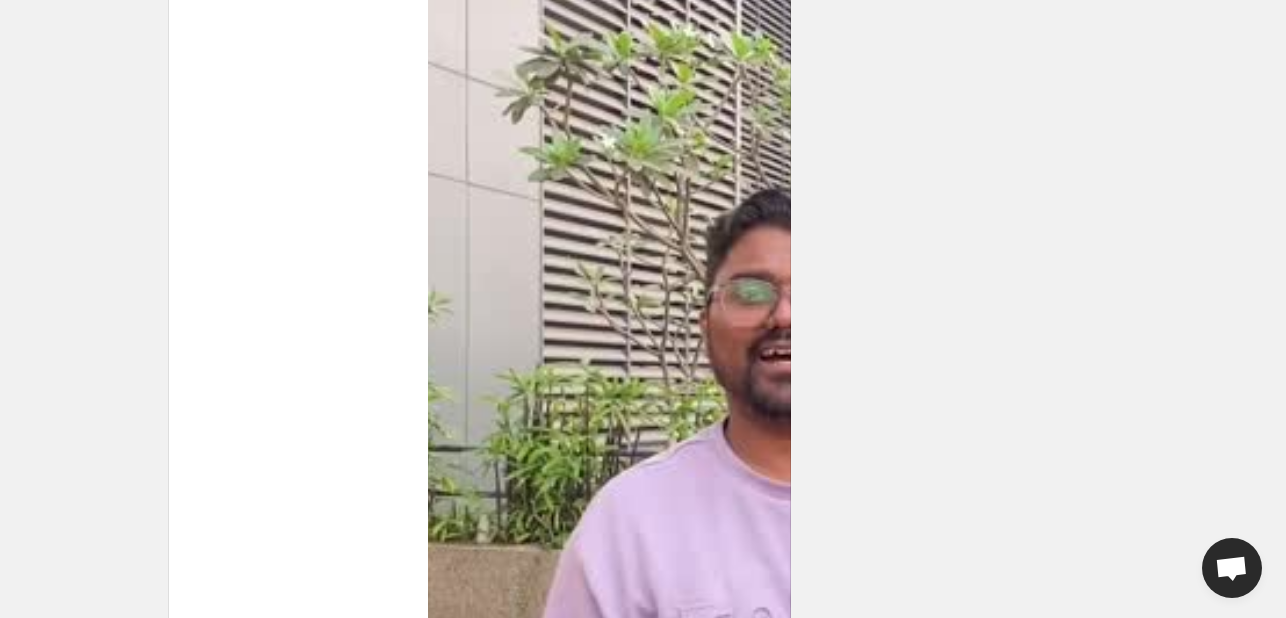 scroll, scrollTop: 756, scrollLeft: 0, axis: vertical 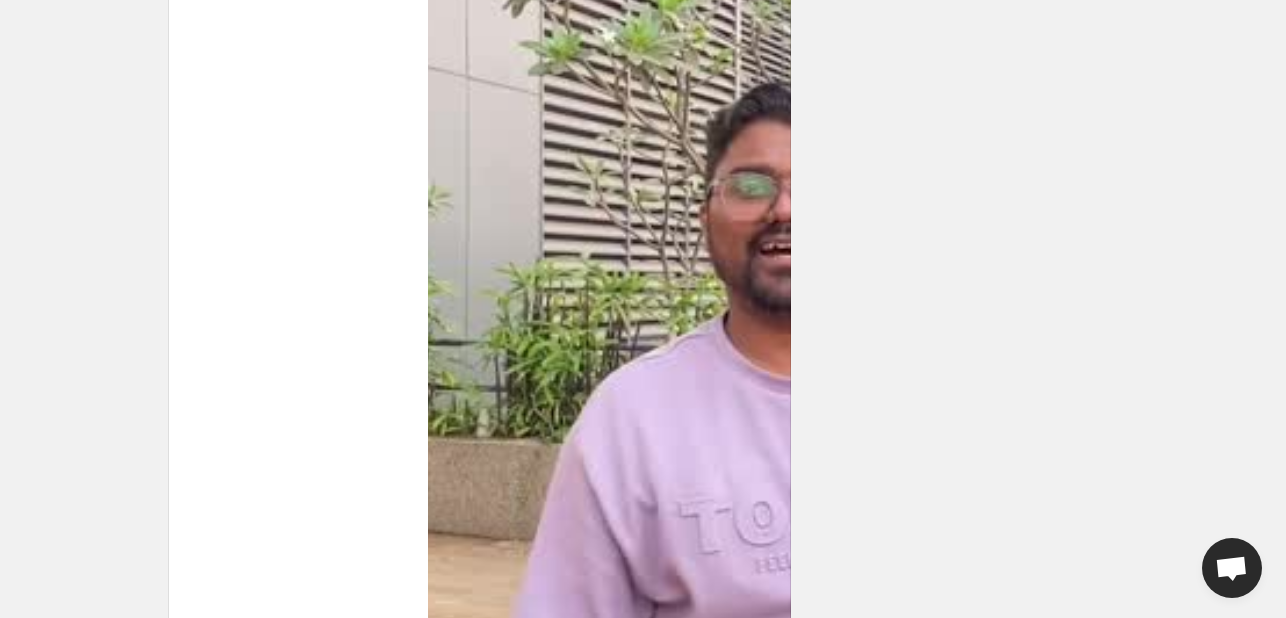 click on "Tag products" at bounding box center (265, 10196) 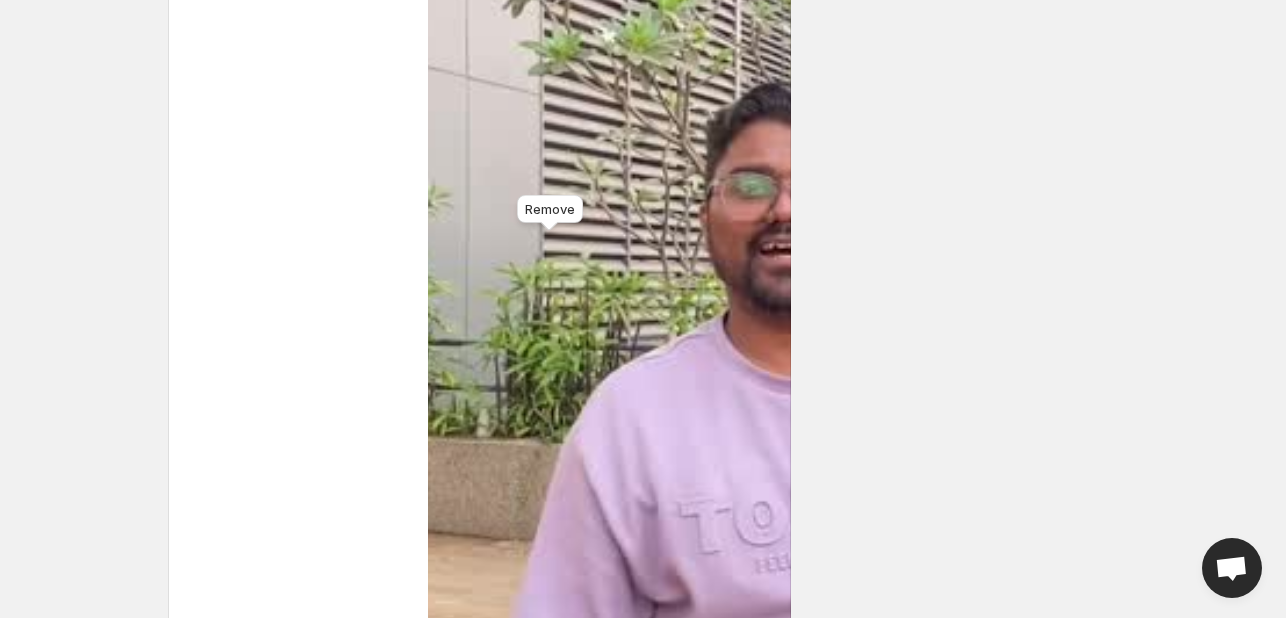 click at bounding box center [1168, 12159] 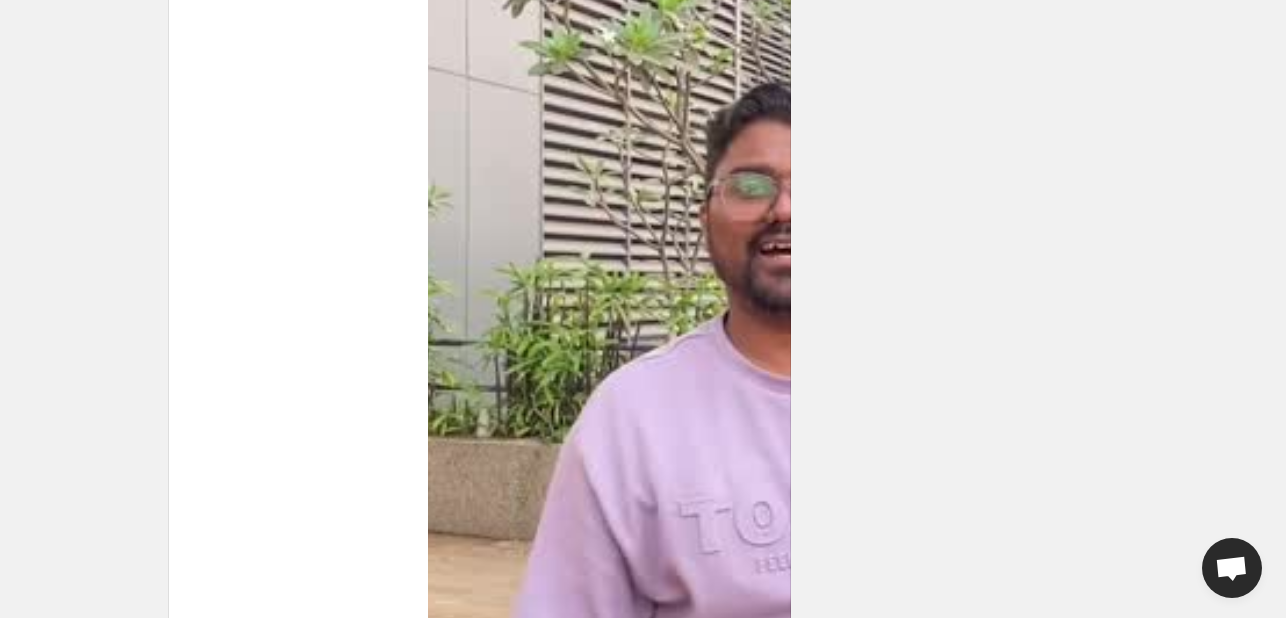 click on "Tag products" at bounding box center [567, 12128] 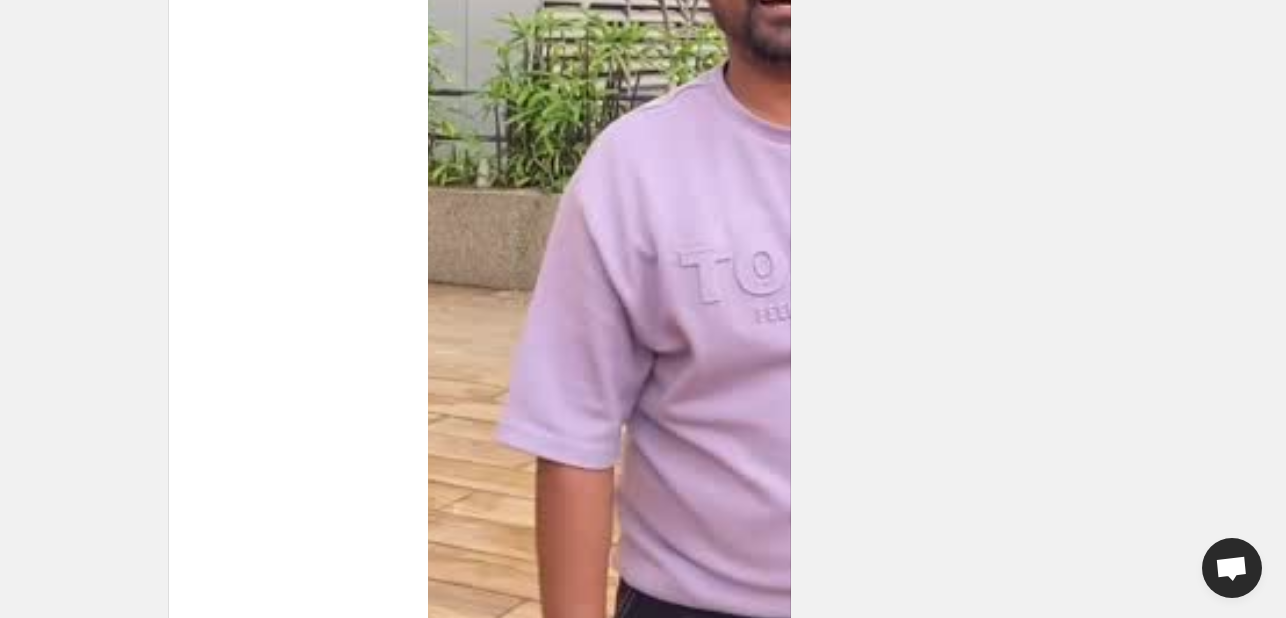 scroll, scrollTop: 1069, scrollLeft: 0, axis: vertical 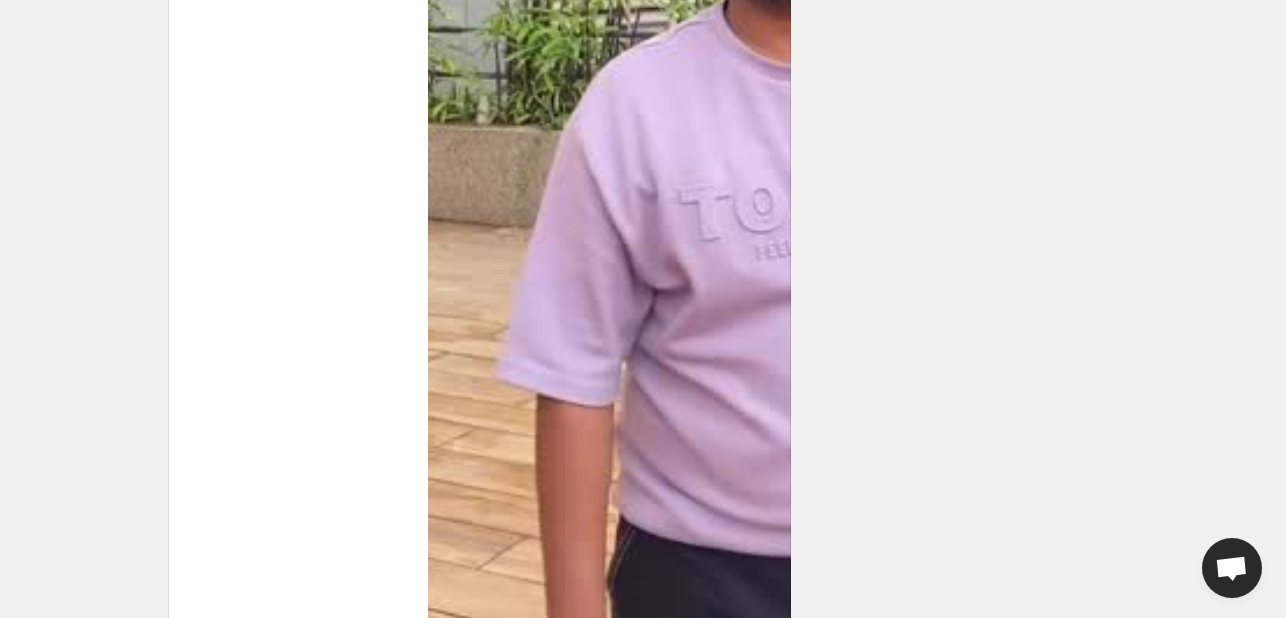 click on "Tag products" at bounding box center [242, 15136] 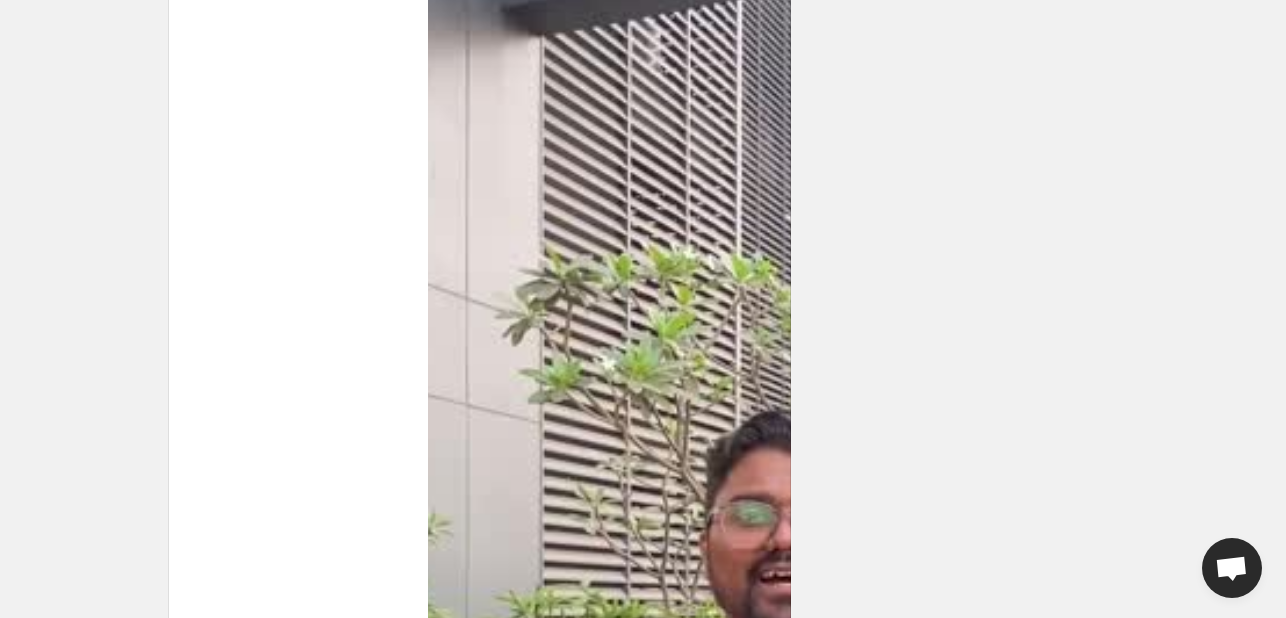 scroll, scrollTop: 0, scrollLeft: 0, axis: both 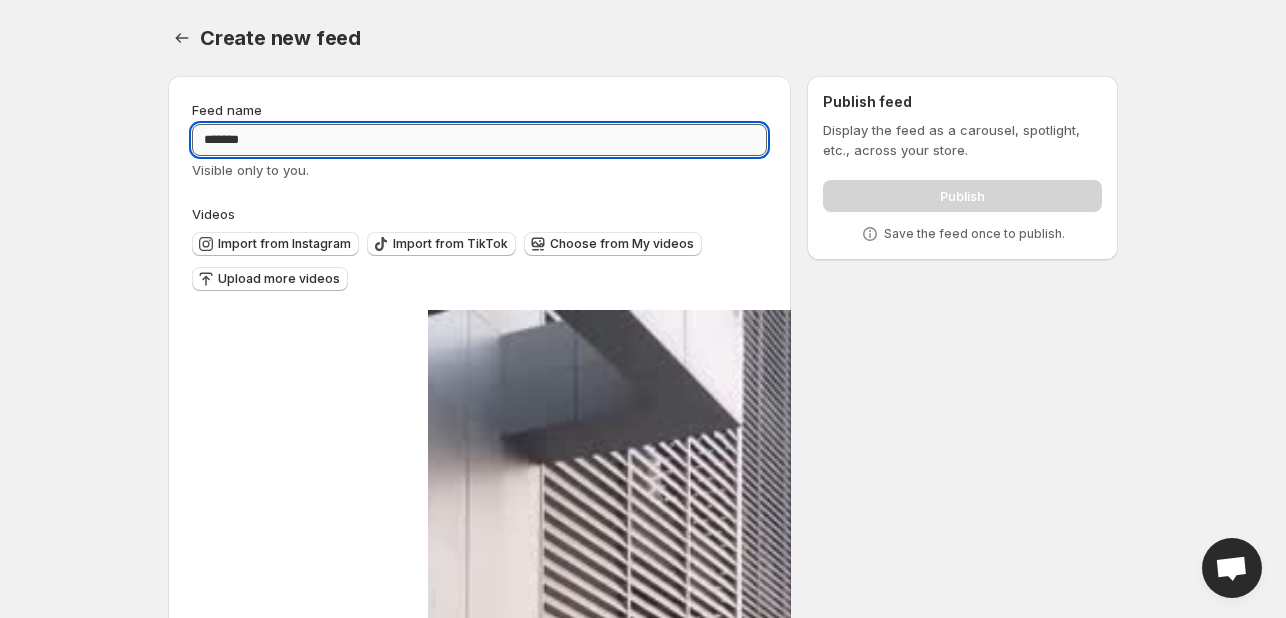 click on "*******" at bounding box center (479, 140) 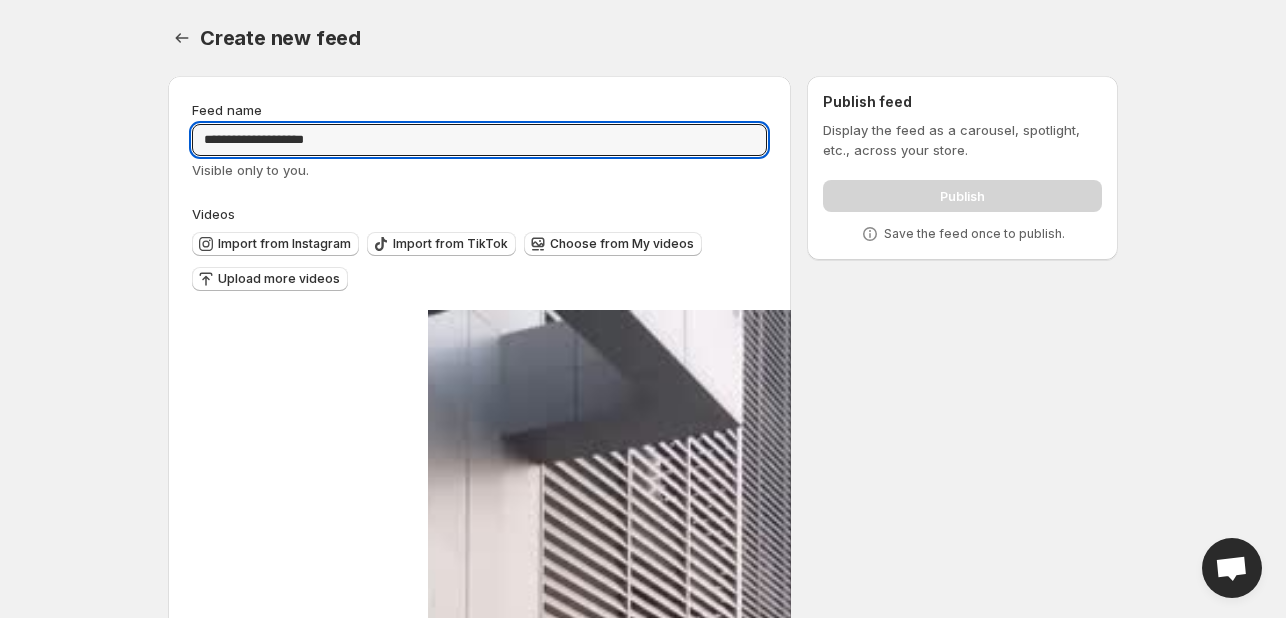 type on "**********" 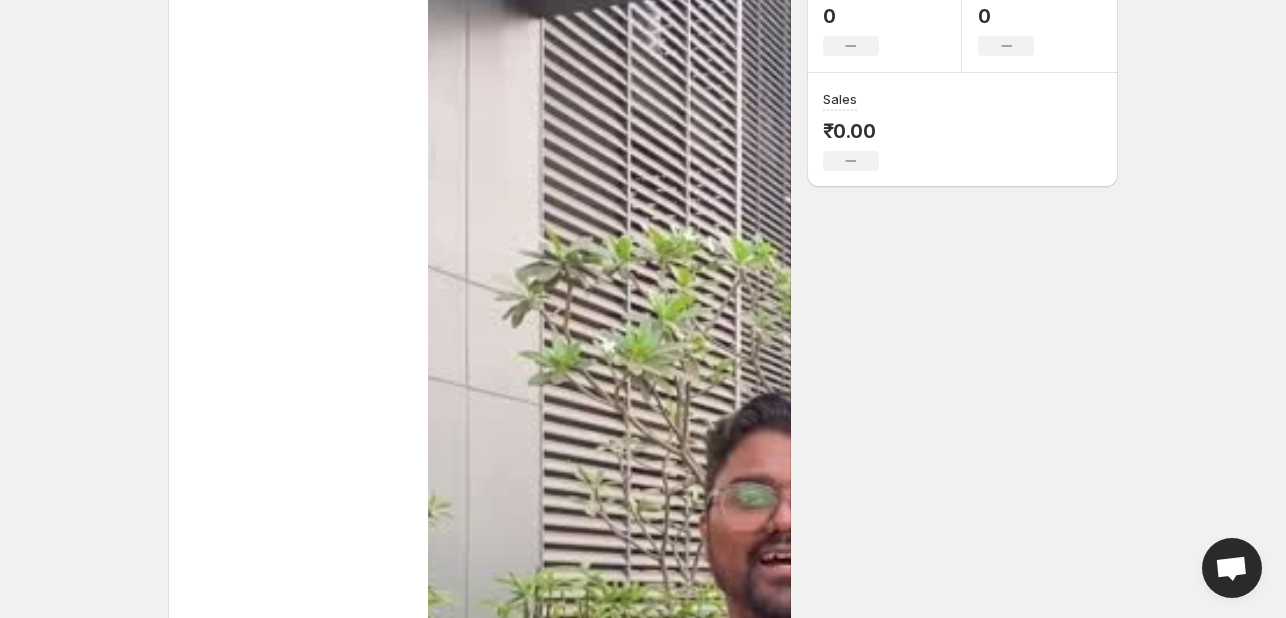 scroll, scrollTop: 0, scrollLeft: 0, axis: both 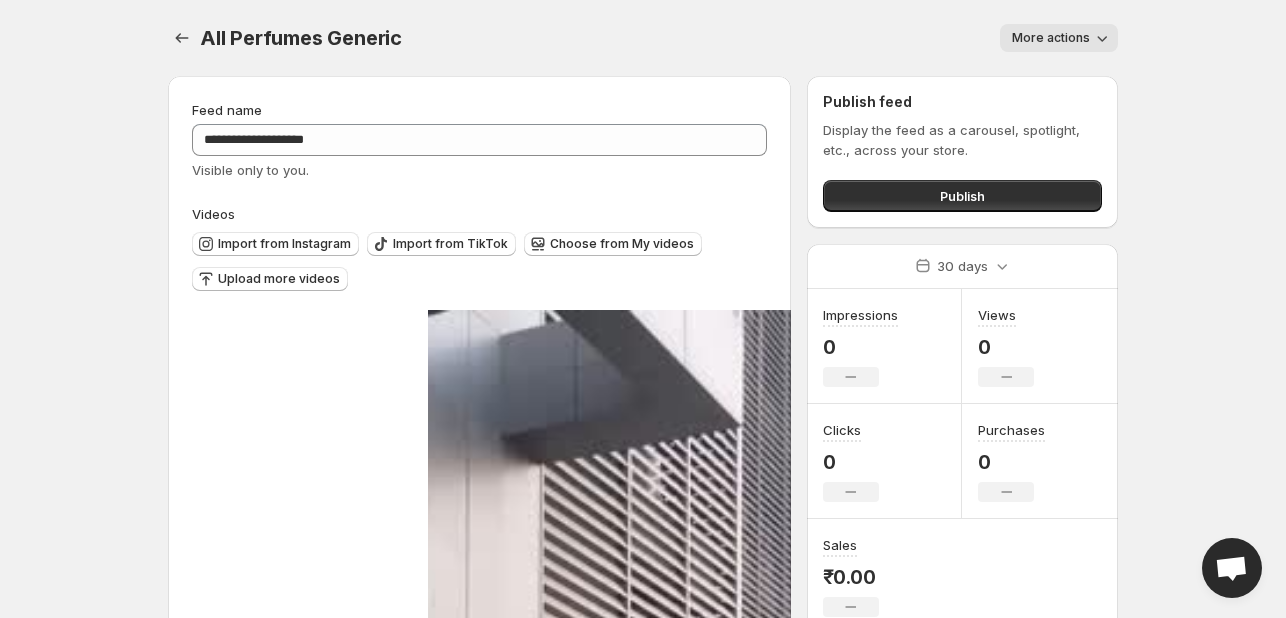 click on "More actions" at bounding box center (1059, 38) 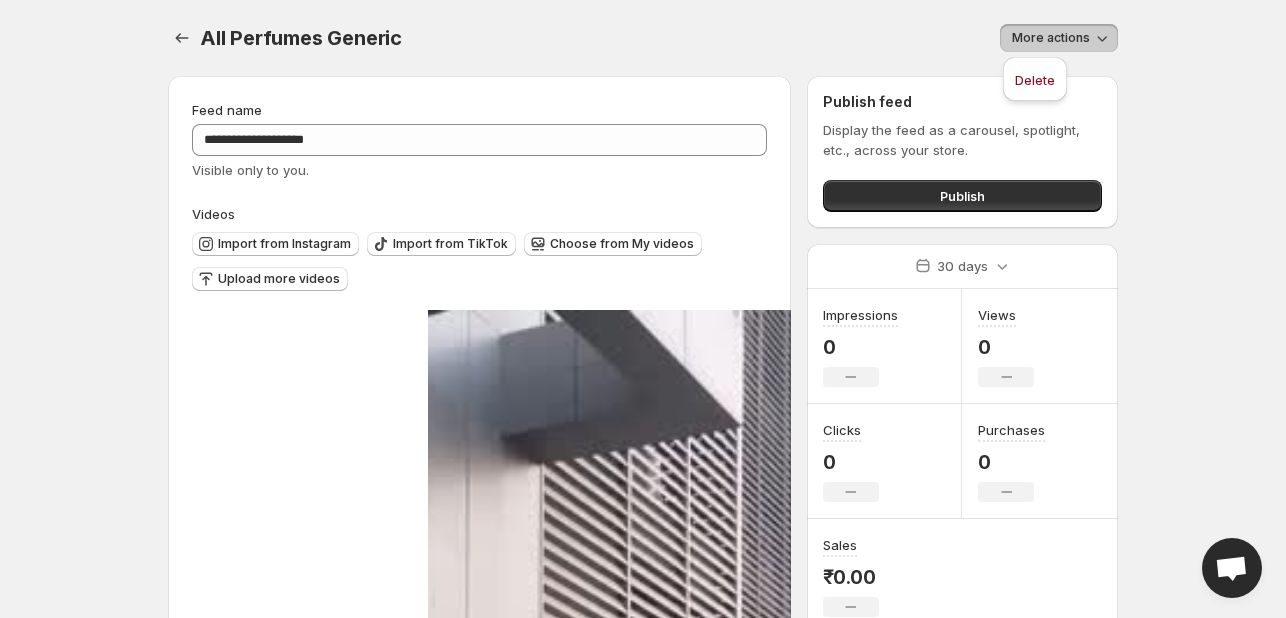 click on "More actions" at bounding box center (1059, 38) 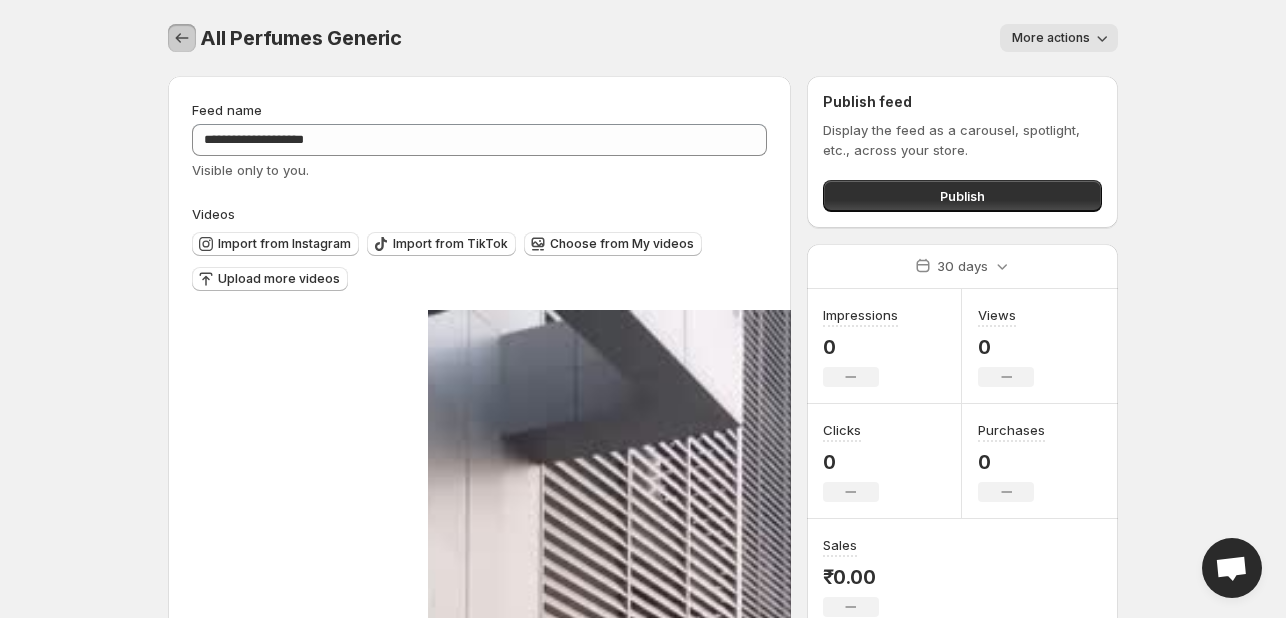 click at bounding box center (182, 38) 